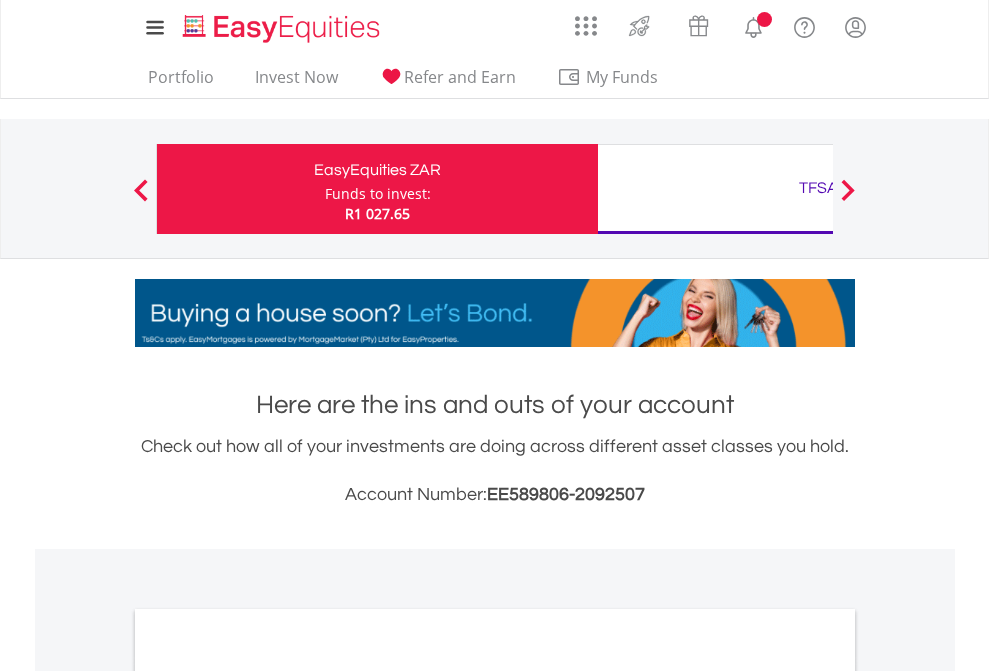 scroll, scrollTop: 0, scrollLeft: 0, axis: both 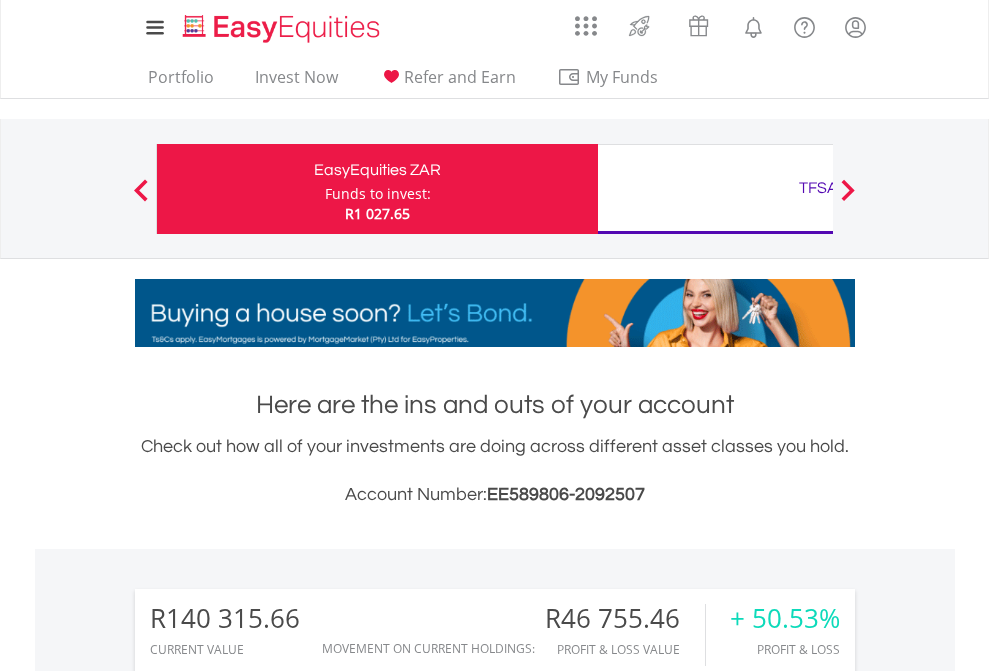 click on "Funds to invest:" at bounding box center (378, 194) 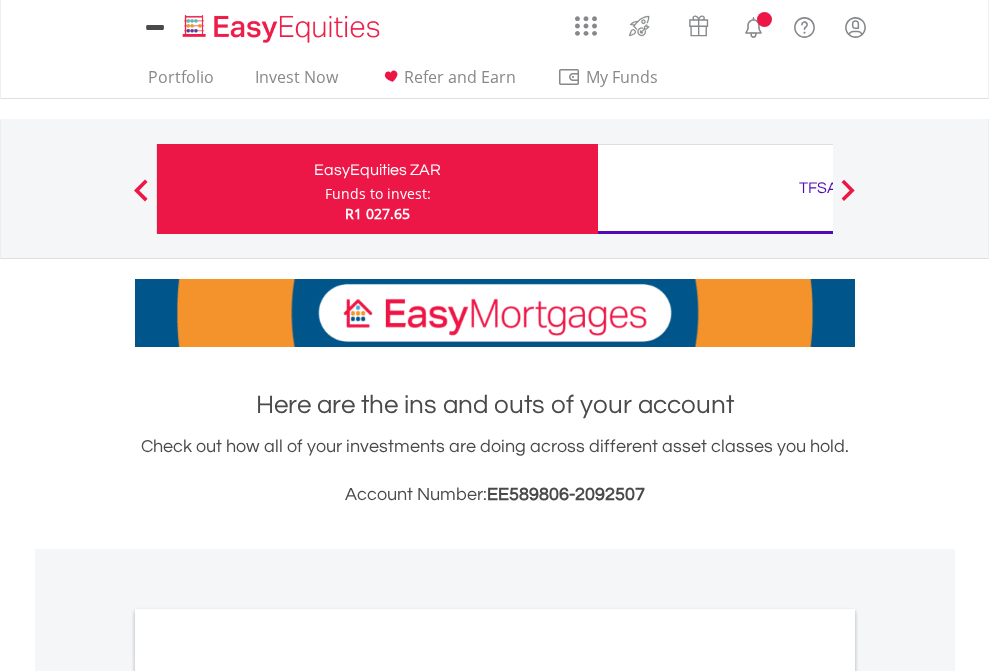 scroll, scrollTop: 0, scrollLeft: 0, axis: both 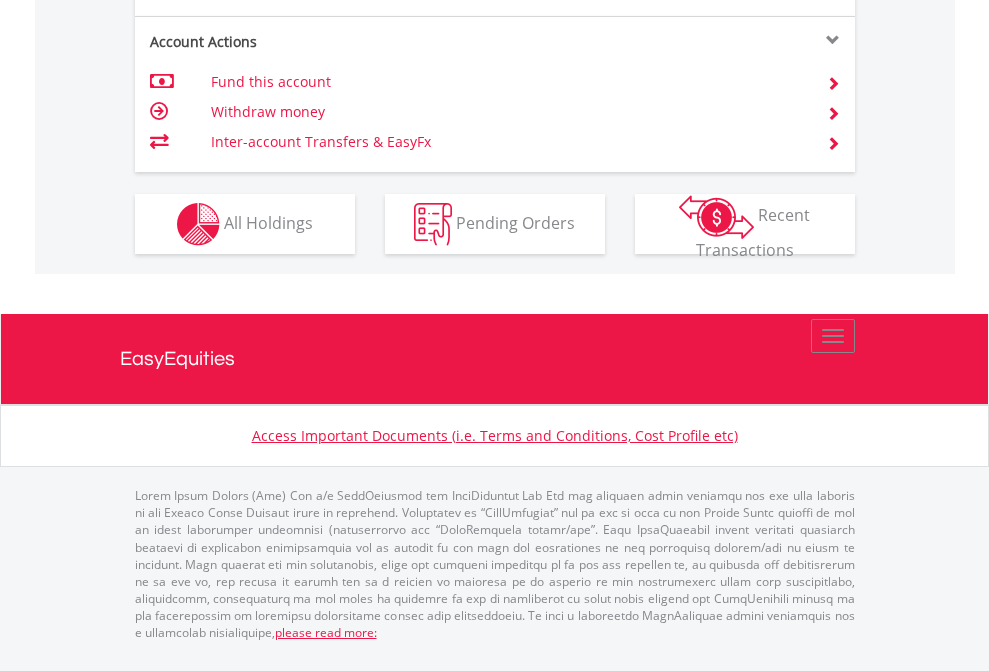 click on "Investment types" at bounding box center [706, -337] 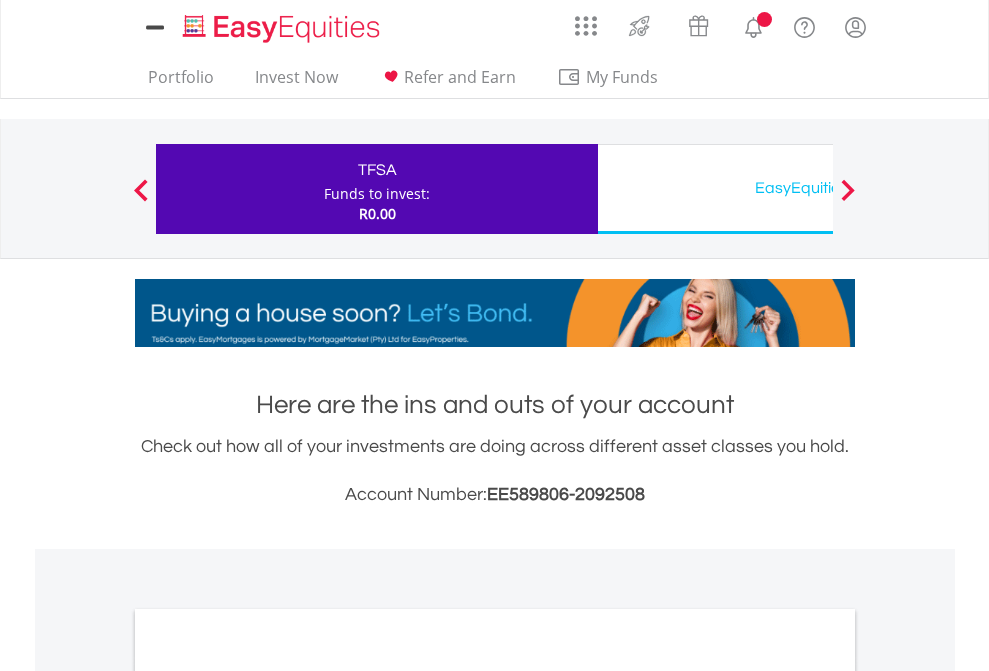 scroll, scrollTop: 0, scrollLeft: 0, axis: both 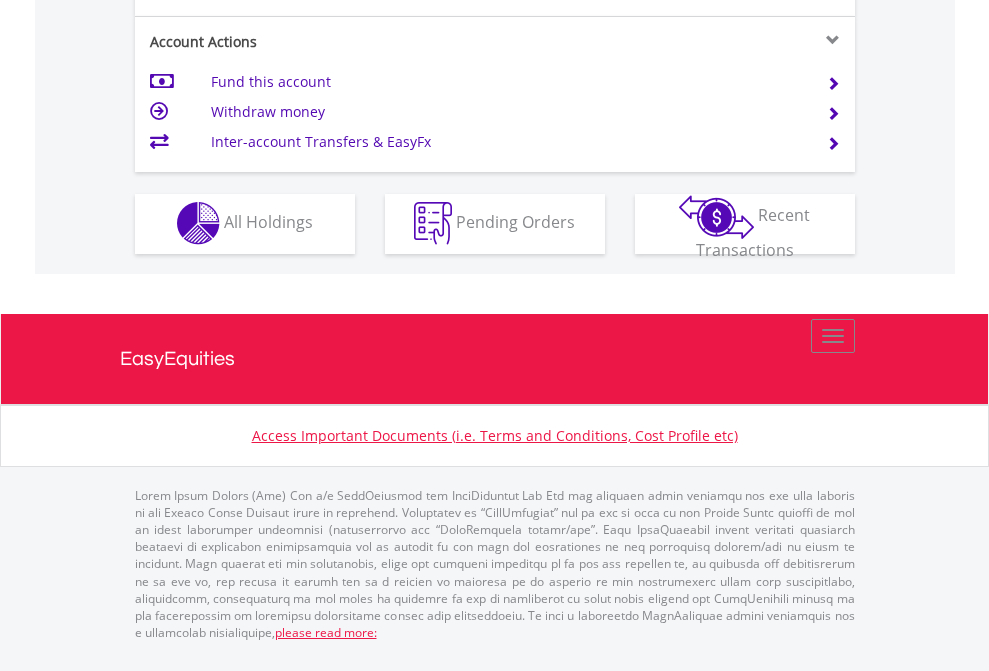 click on "Investment types" at bounding box center [706, -353] 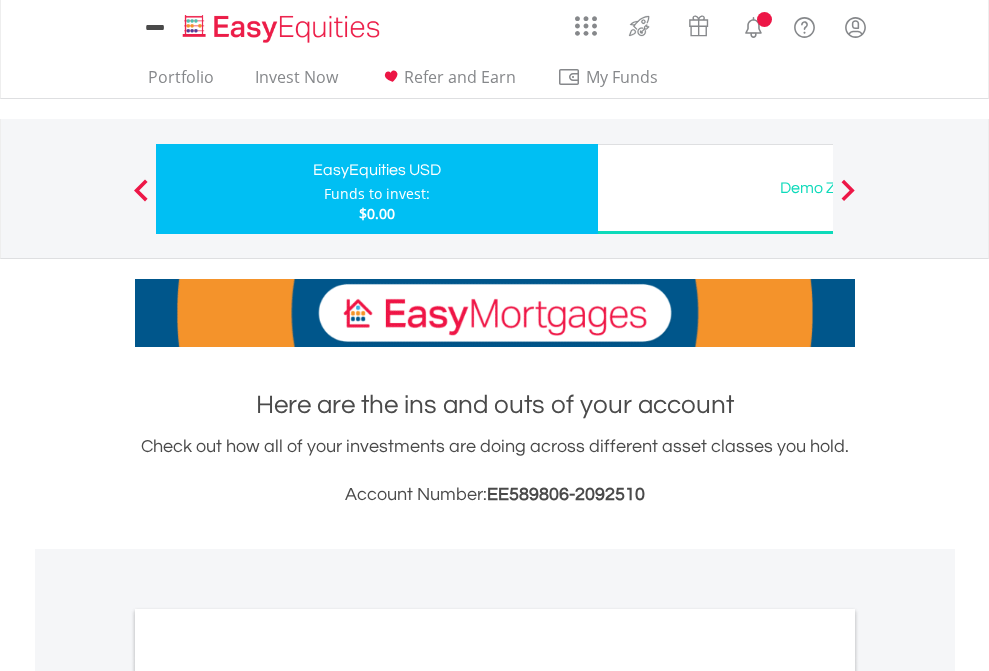 scroll, scrollTop: 0, scrollLeft: 0, axis: both 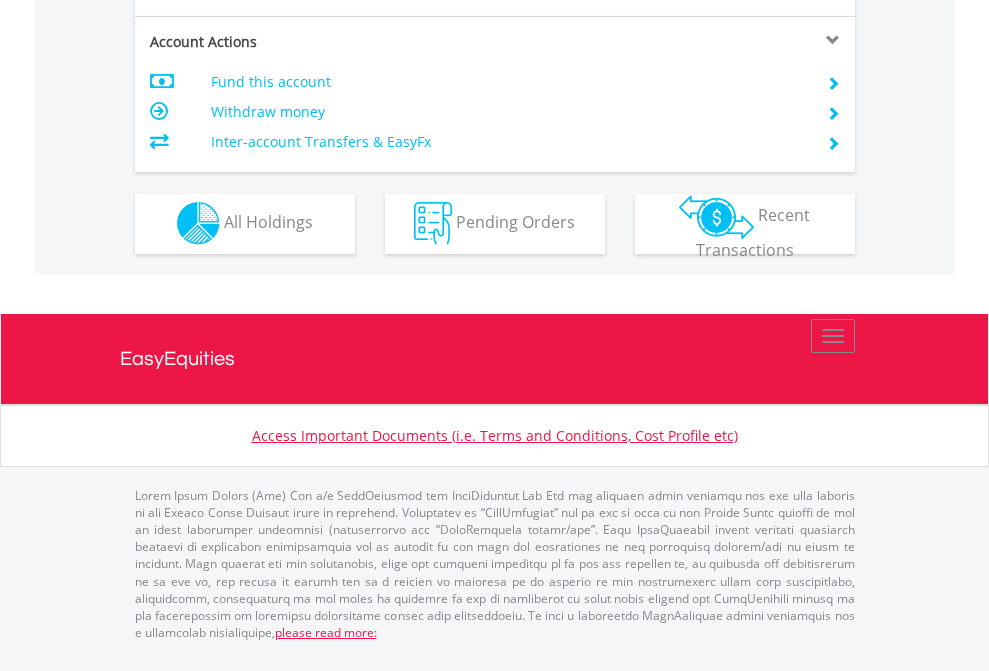 click on "Investment types" at bounding box center [706, -353] 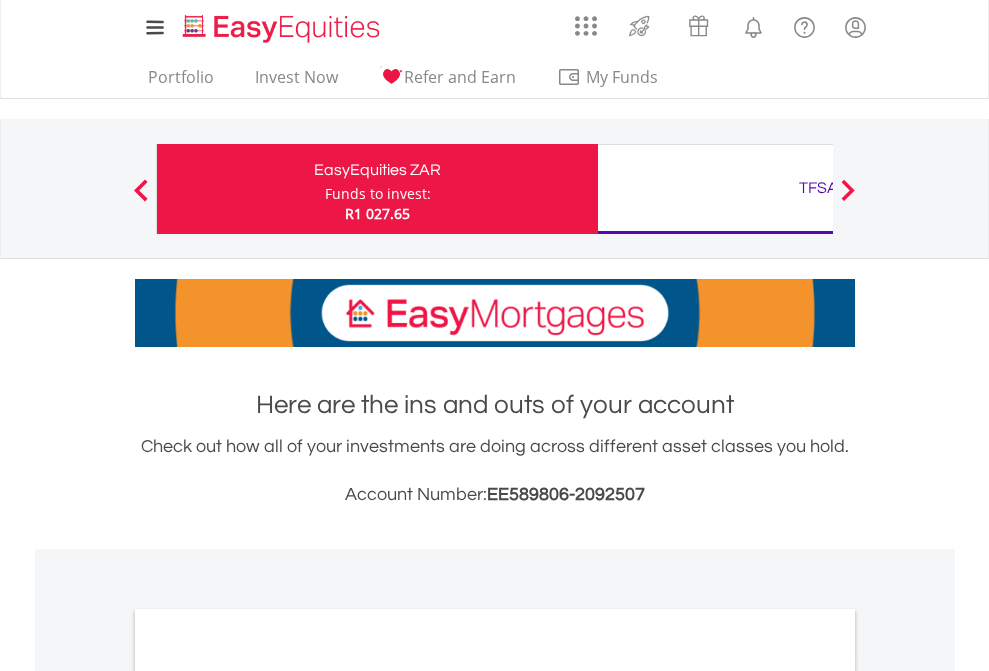 scroll, scrollTop: 1202, scrollLeft: 0, axis: vertical 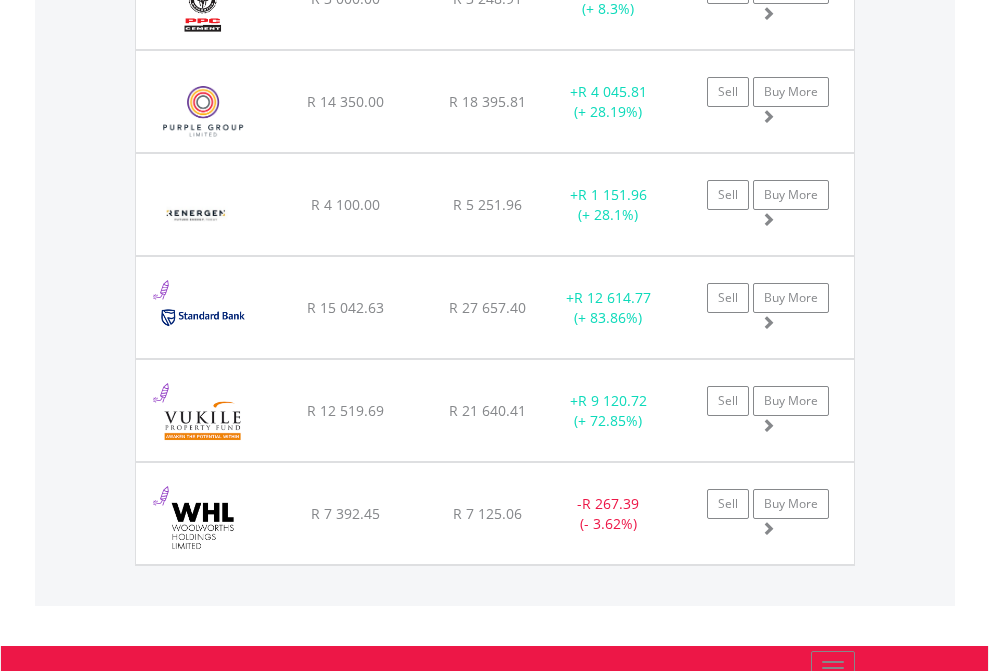 click on "TFSA" at bounding box center [818, -2156] 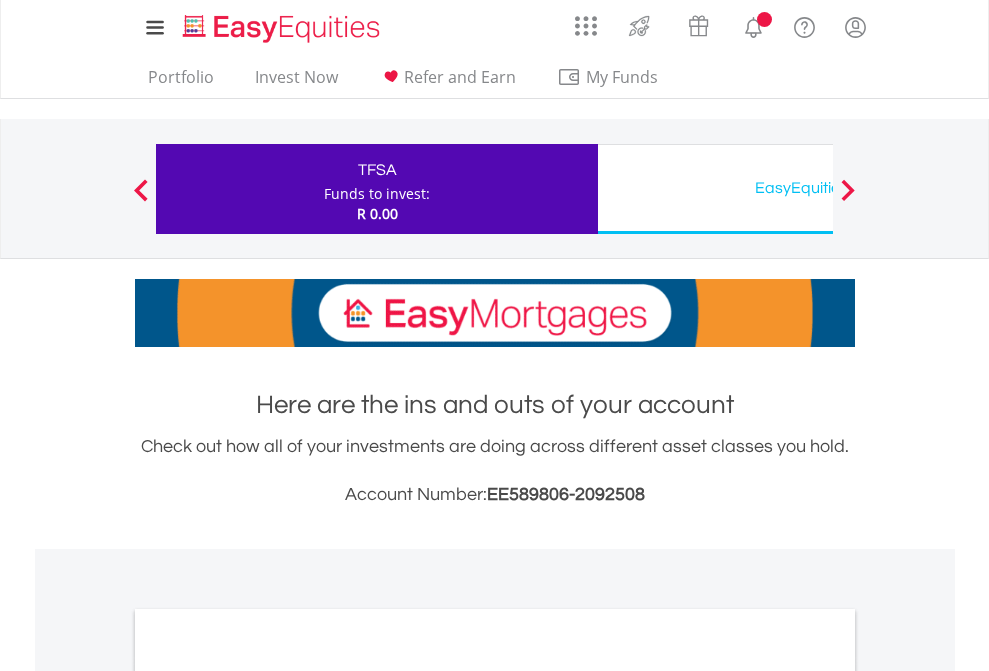 scroll, scrollTop: 1202, scrollLeft: 0, axis: vertical 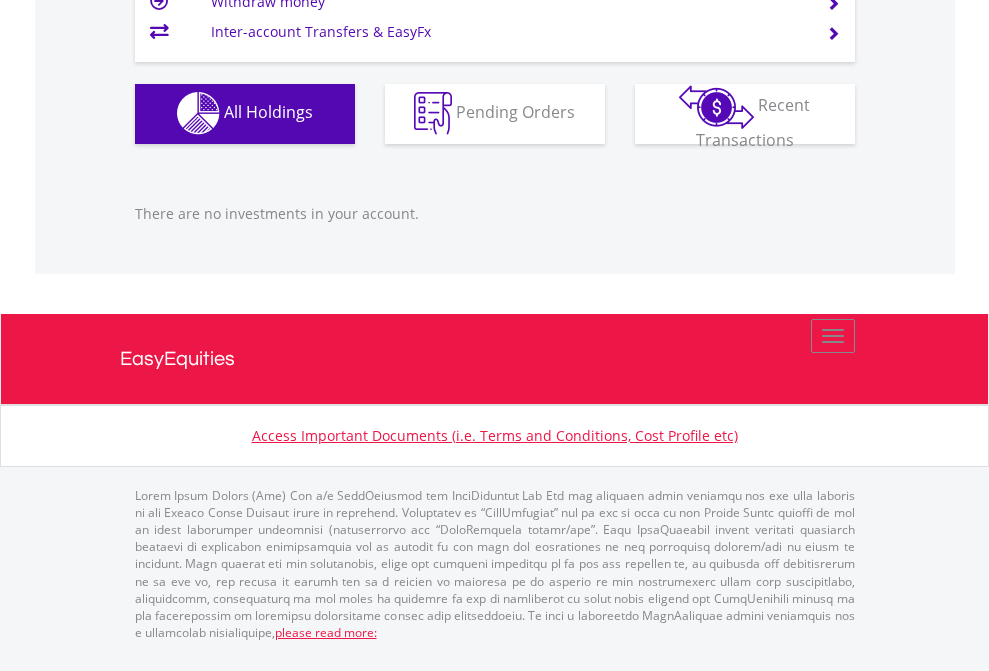 click on "EasyEquities USD" at bounding box center [818, -1142] 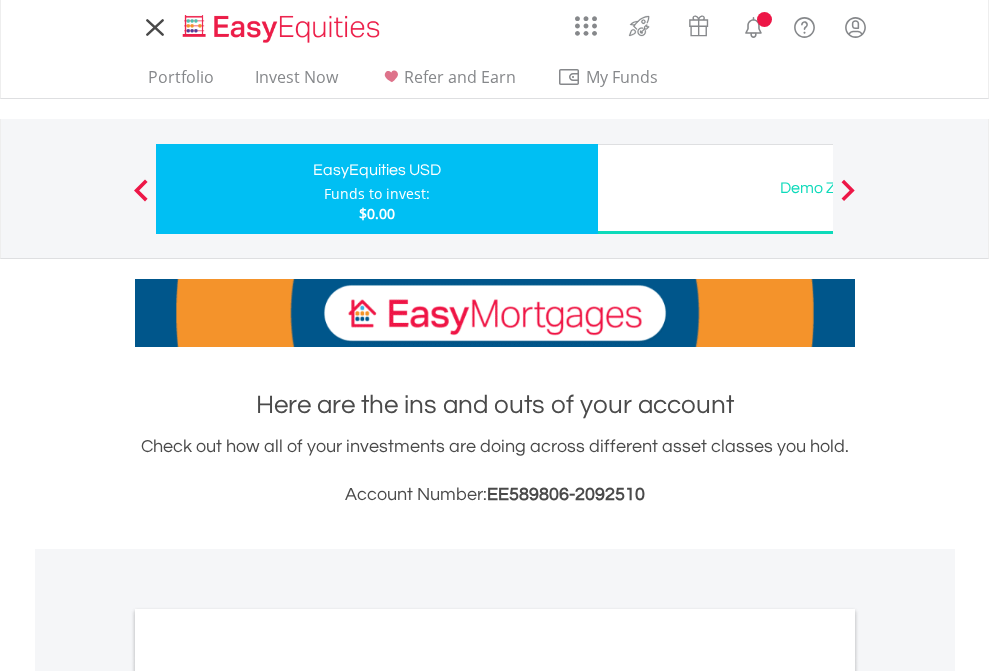 scroll, scrollTop: 0, scrollLeft: 0, axis: both 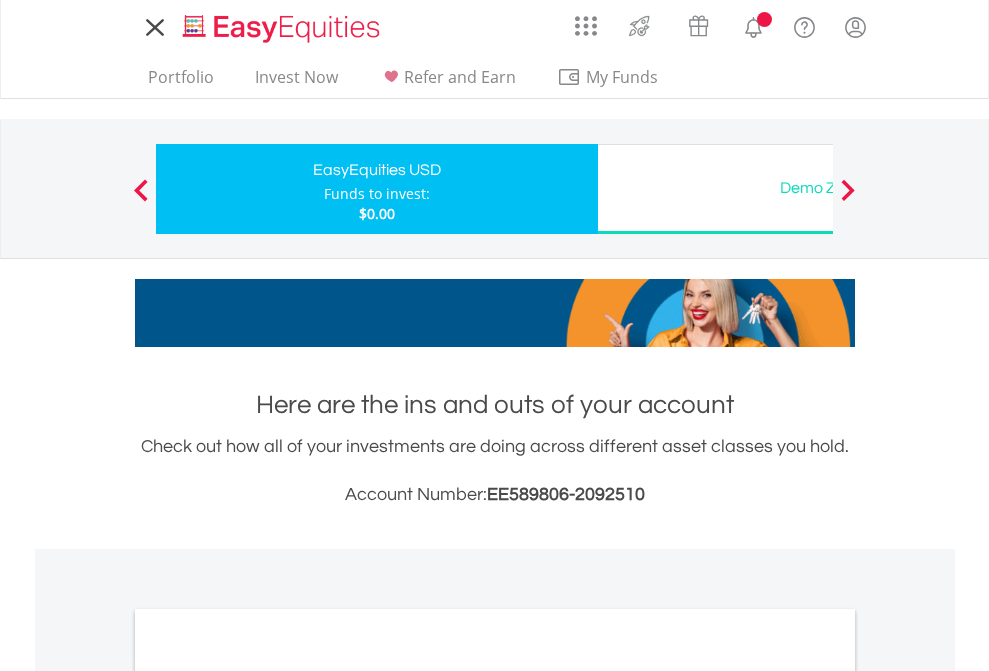 click on "All Holdings" at bounding box center (268, 1096) 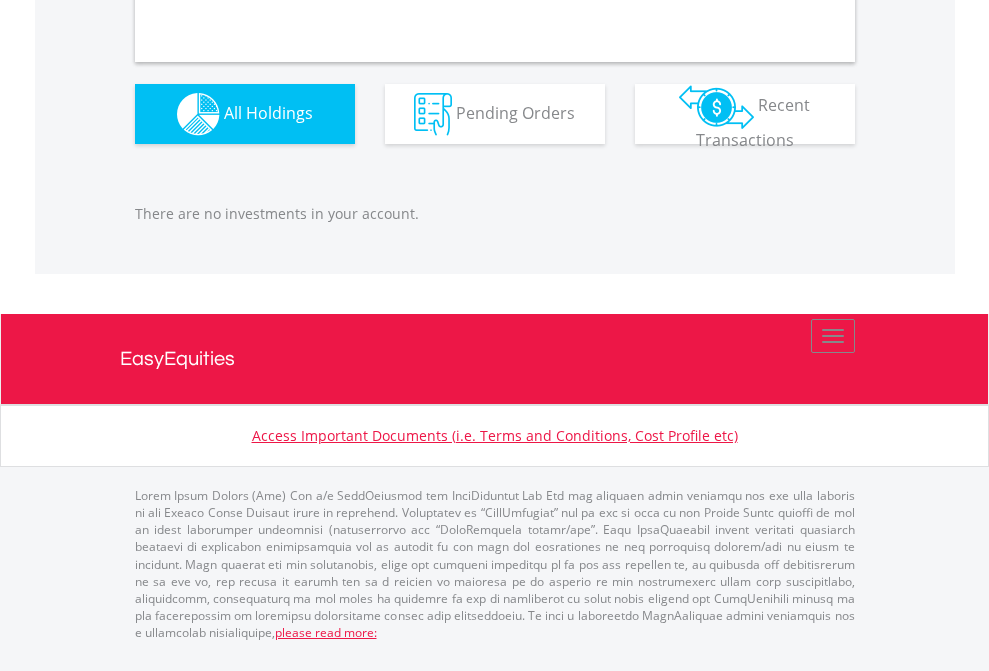 scroll, scrollTop: 1980, scrollLeft: 0, axis: vertical 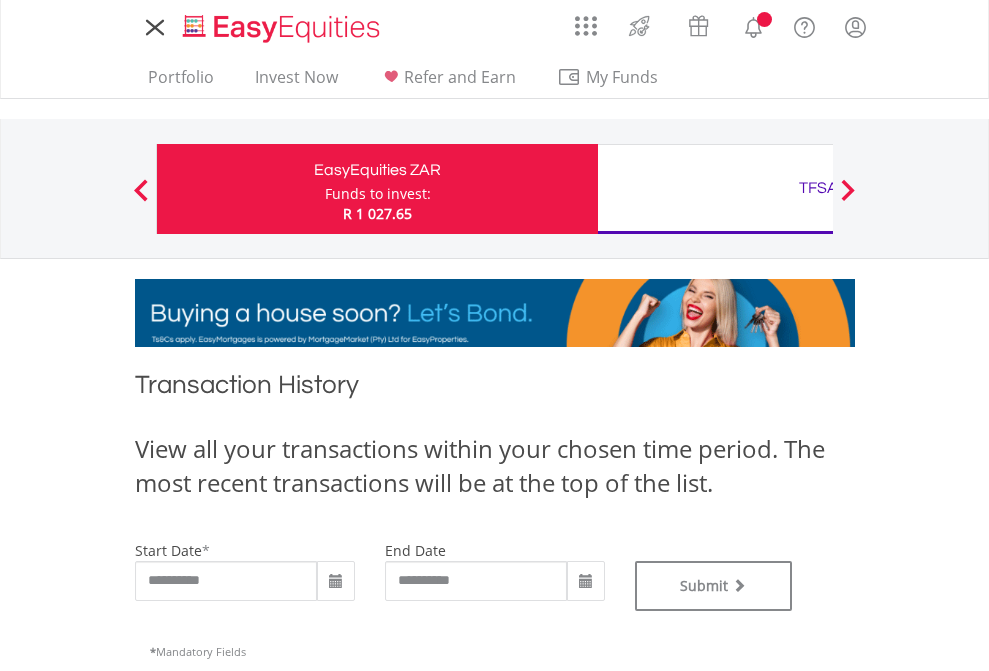 type on "**********" 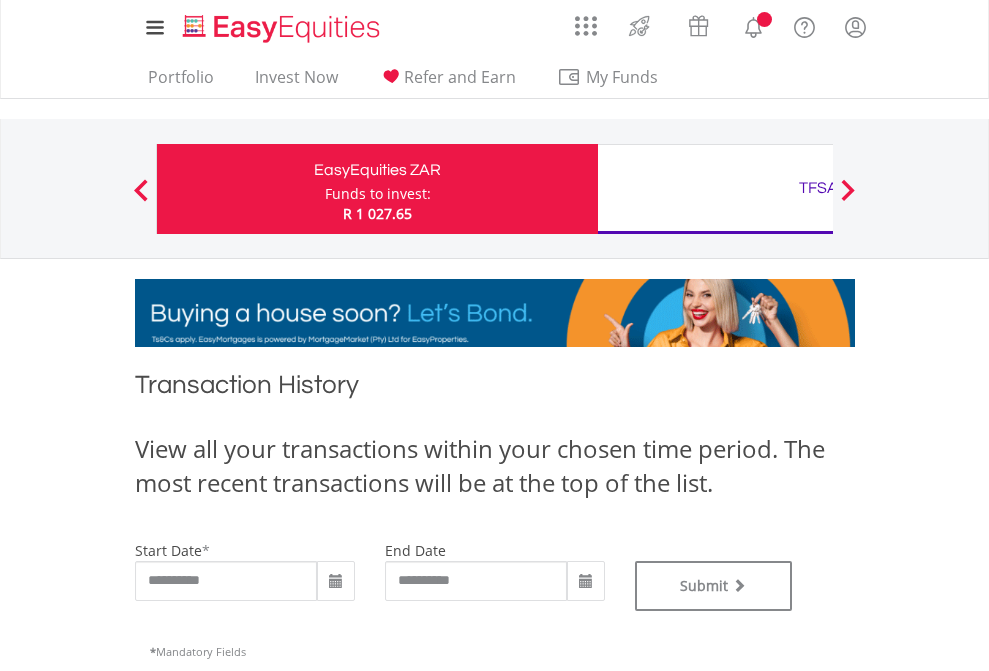 type on "**********" 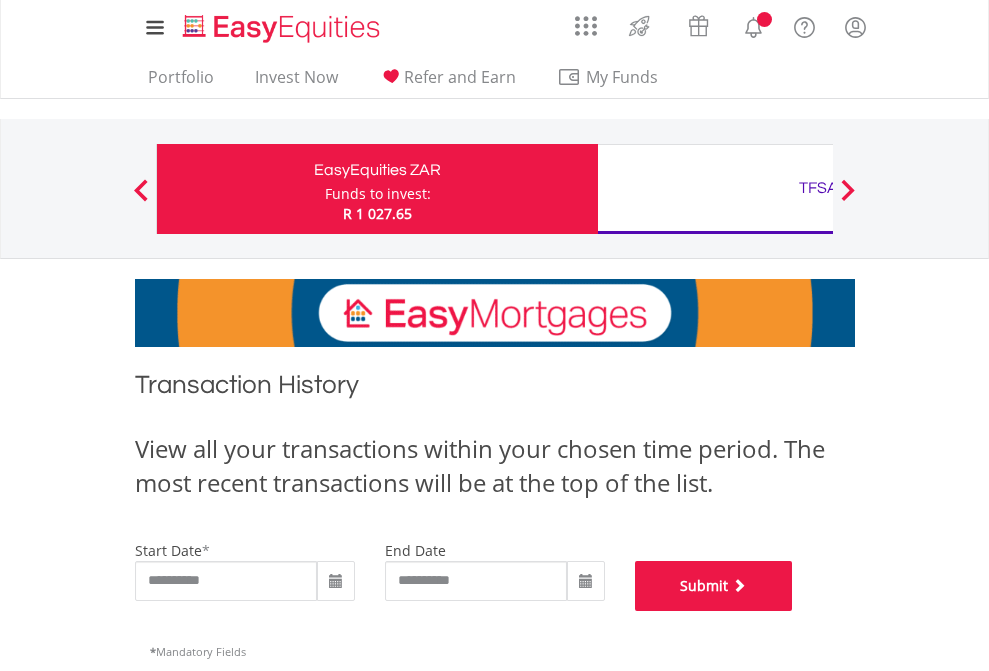 click on "Submit" at bounding box center (714, 586) 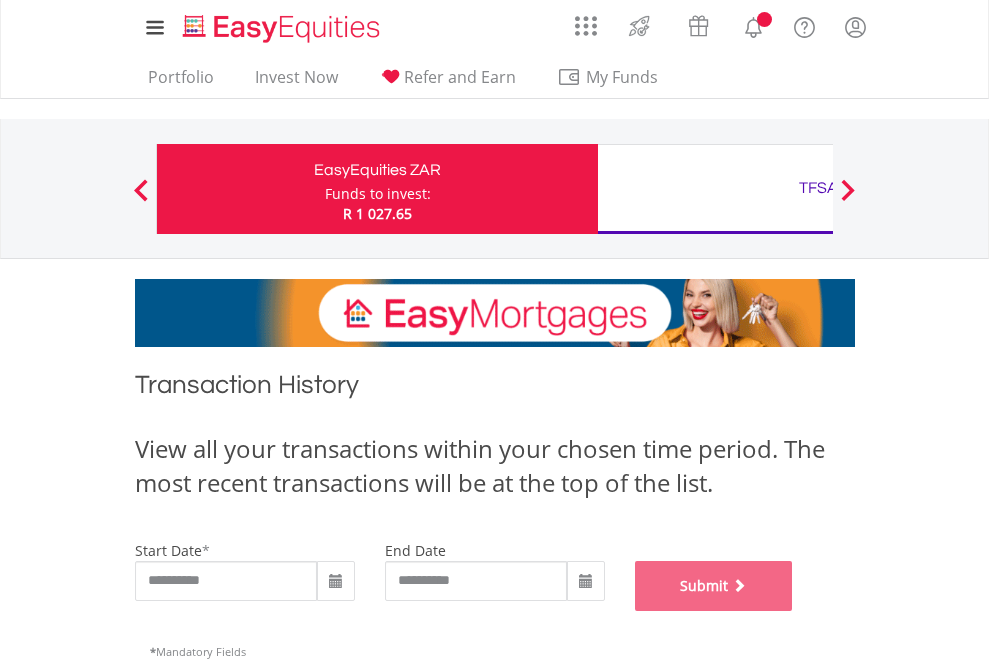 scroll, scrollTop: 811, scrollLeft: 0, axis: vertical 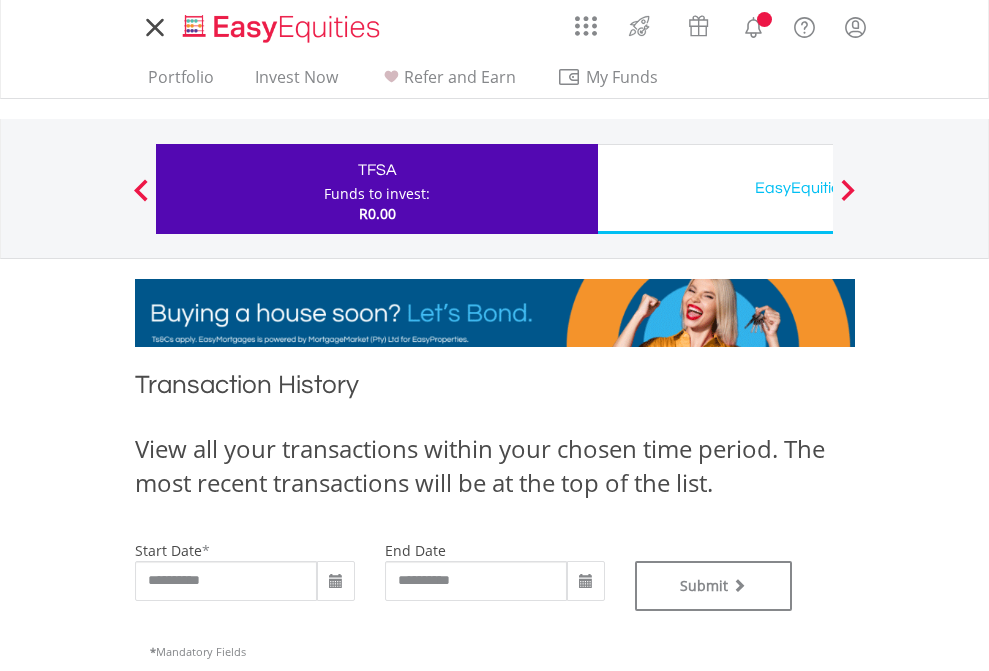 type on "**********" 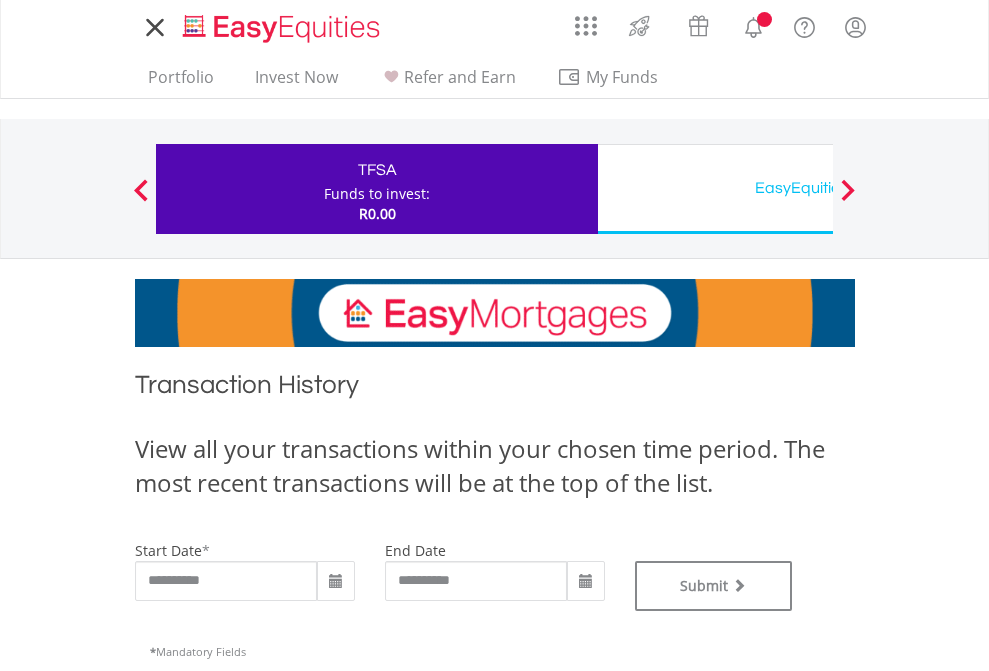 type on "**********" 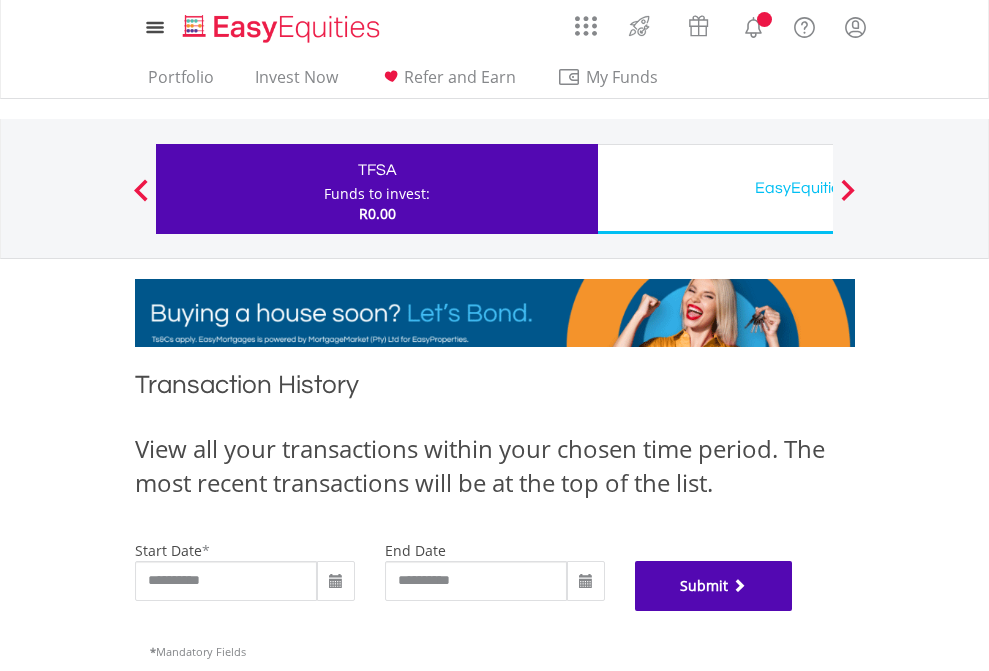 click on "Submit" at bounding box center [714, 586] 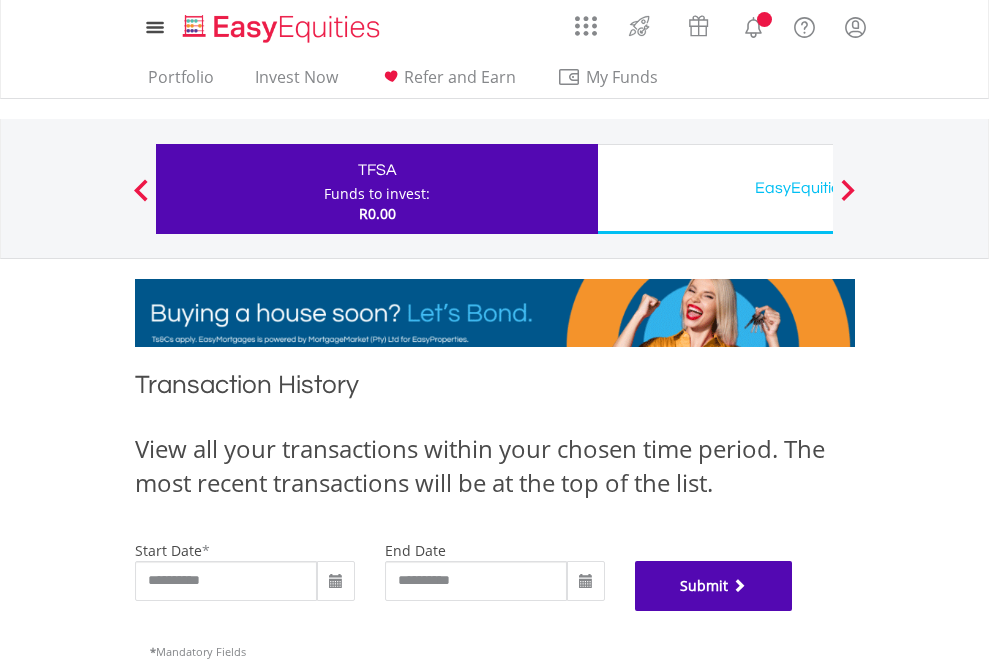 scroll, scrollTop: 811, scrollLeft: 0, axis: vertical 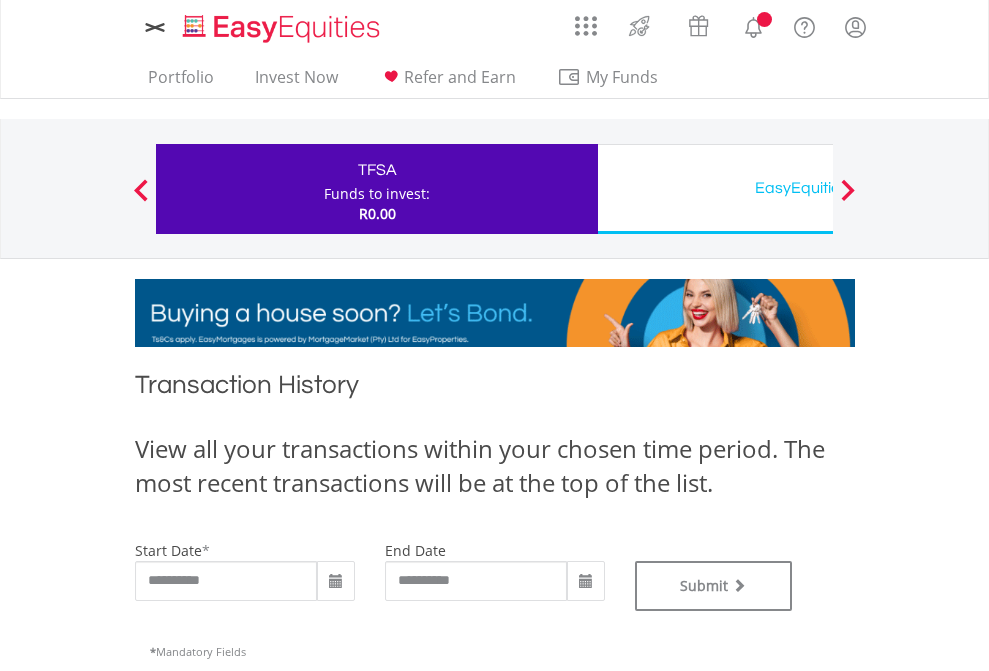 click on "EasyEquities USD" at bounding box center (818, 188) 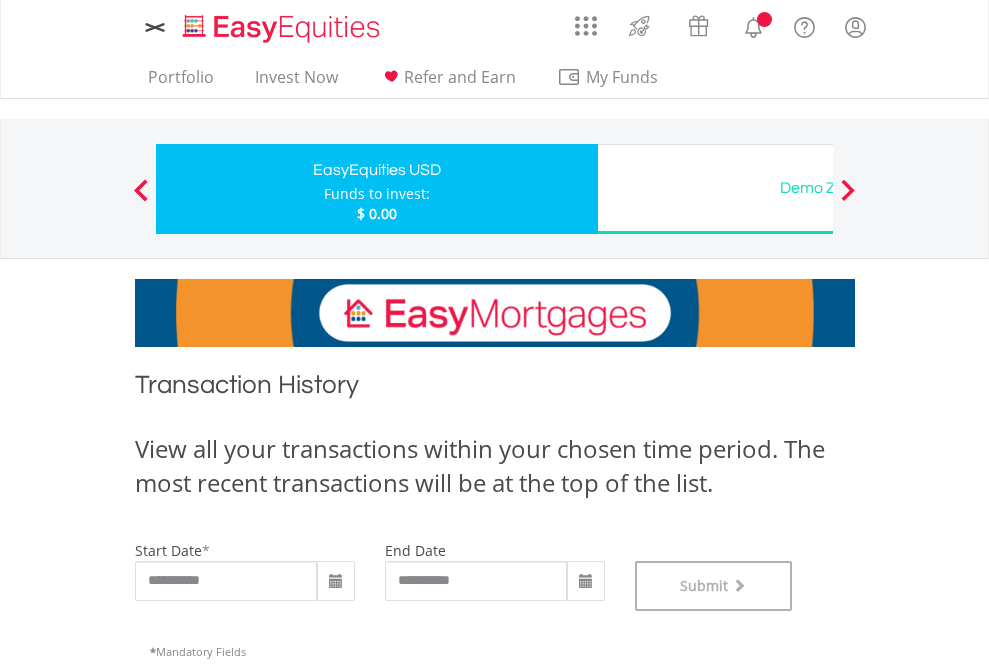 scroll, scrollTop: 811, scrollLeft: 0, axis: vertical 